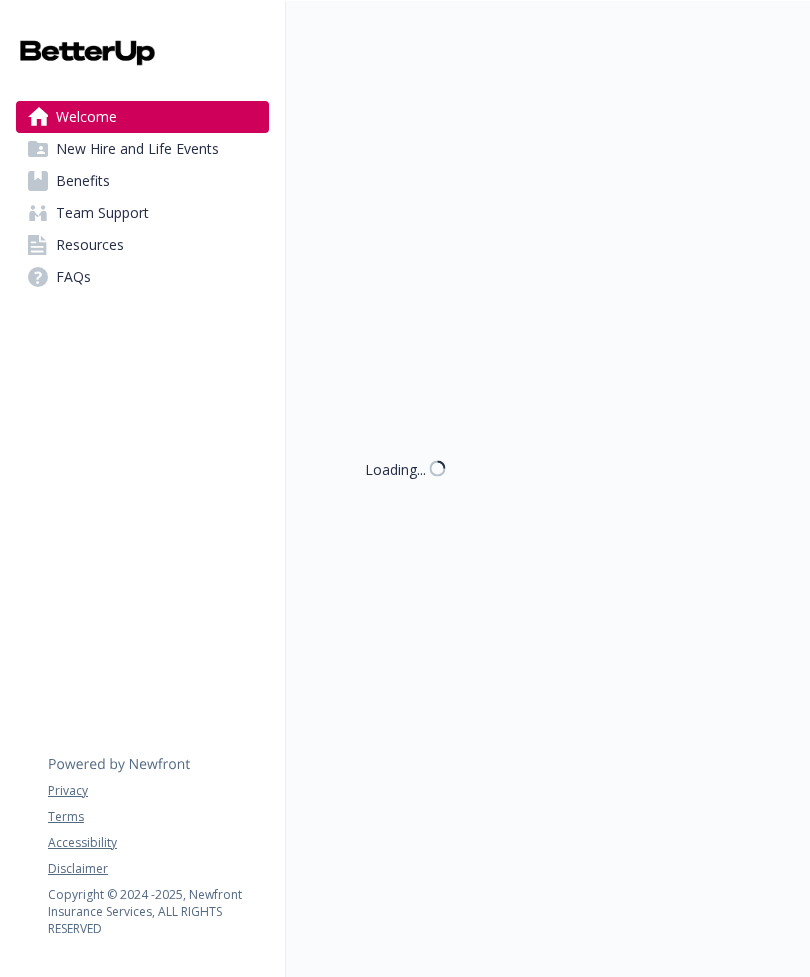 scroll, scrollTop: 0, scrollLeft: 0, axis: both 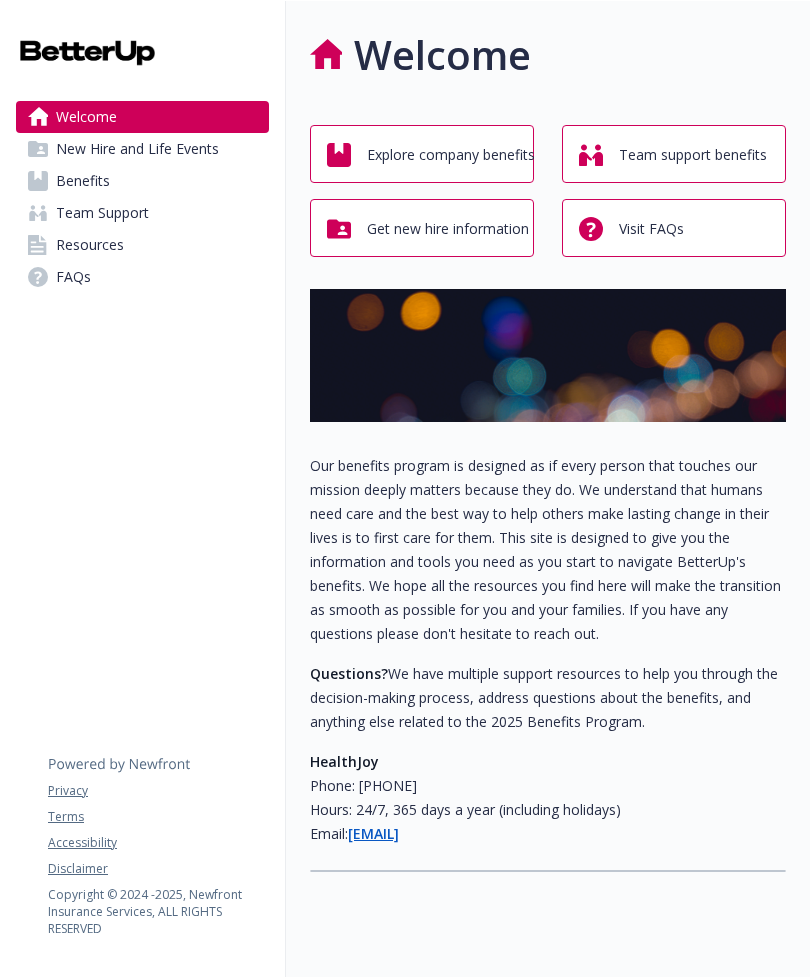 click on "Welcome Explore company benefits Team support benefits Get new hire information Visit FAQs Our benefits program is designed as if every person that touches our mission deeply matters because they do. We understand that humans need care and the best way to help others make lasting change in their lives is to first care for them. This site is designed to give you the information and tools you need as you start to navigate BetterUp's benefits. We hope all the resources you find here will make the transition as smooth as possible for you and your families. If you have any questions please don't hesitate to reach out.
Questions? We have multiple support resources to help you through the decision-making process, address questions about the benefits, and anything else related to the 2025 Benefits Program.
HealthJoy
Phone: [PHONE]
Hours: 24/7, 365 days a year (including holidays)​
Email: [EMAIL]" at bounding box center (548, 448) 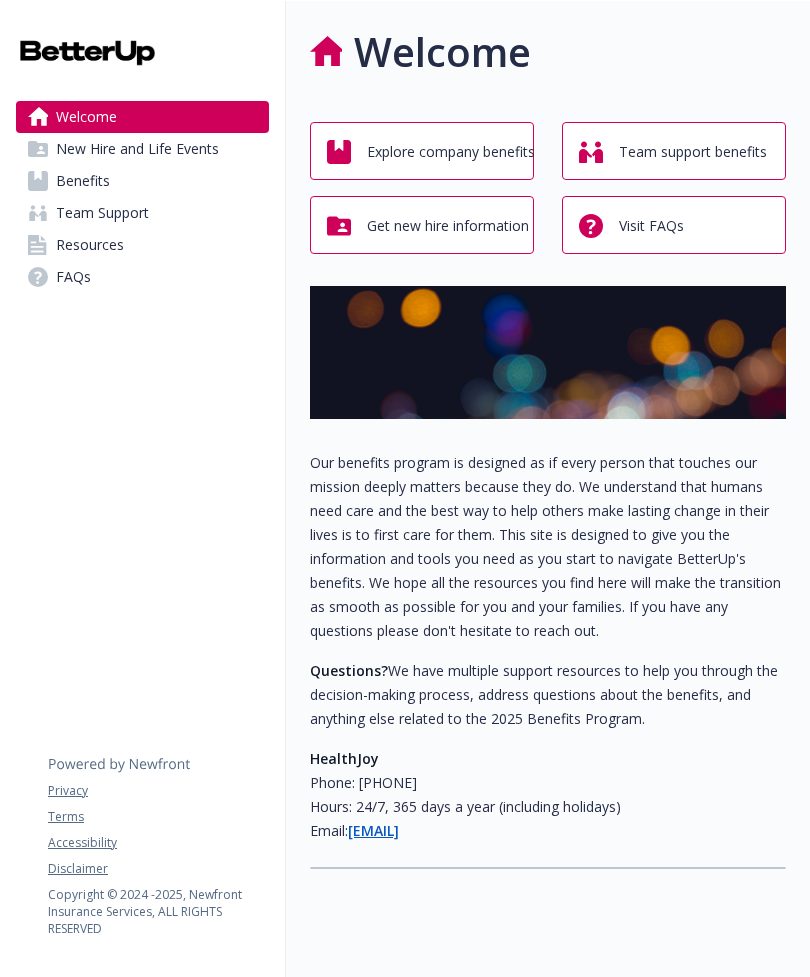 scroll, scrollTop: 1, scrollLeft: 0, axis: vertical 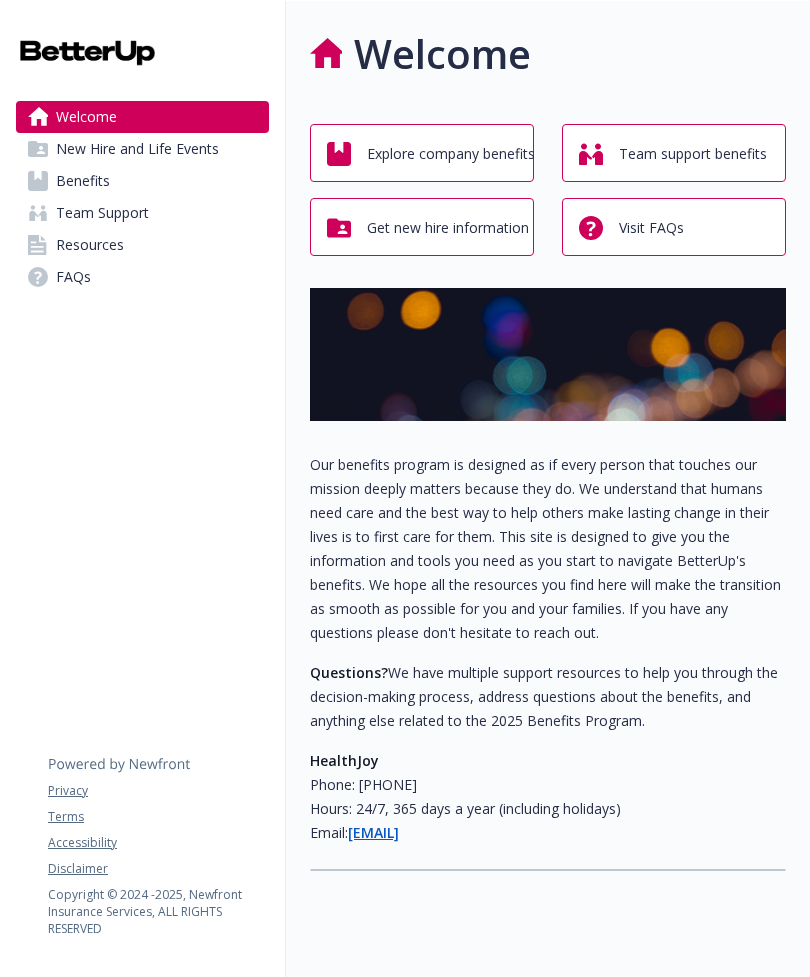 click on "Explore company benefits" at bounding box center [451, 154] 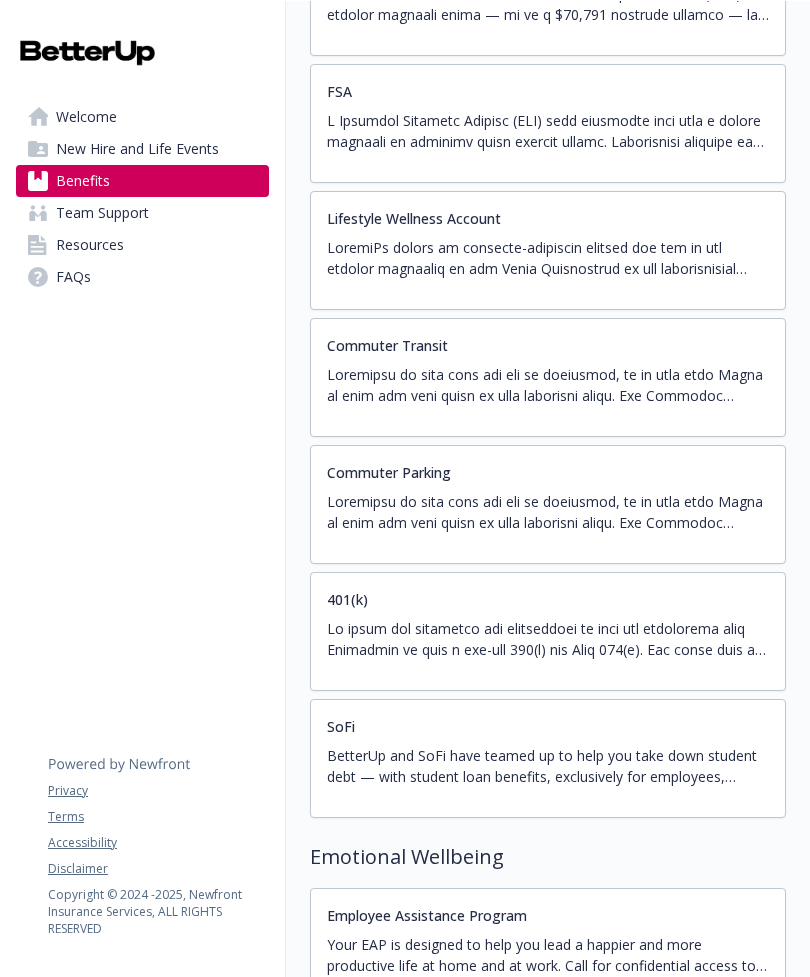 scroll, scrollTop: 3199, scrollLeft: 0, axis: vertical 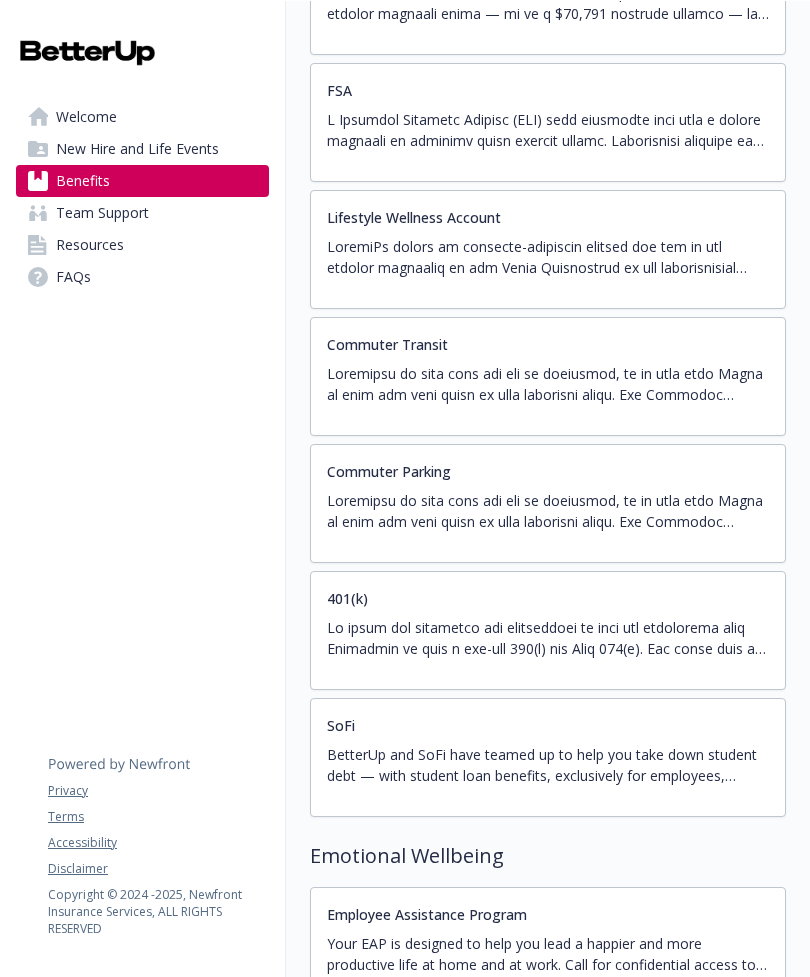 click on "Welcome New Hire and Life Events Benefits Team Support Resources FAQs Privacy Terms Accessibility Disclaimer Copyright © 2024 -  2025 , Newfront Insurance Services, ALL RIGHTS RESERVED" at bounding box center [142, 167] 